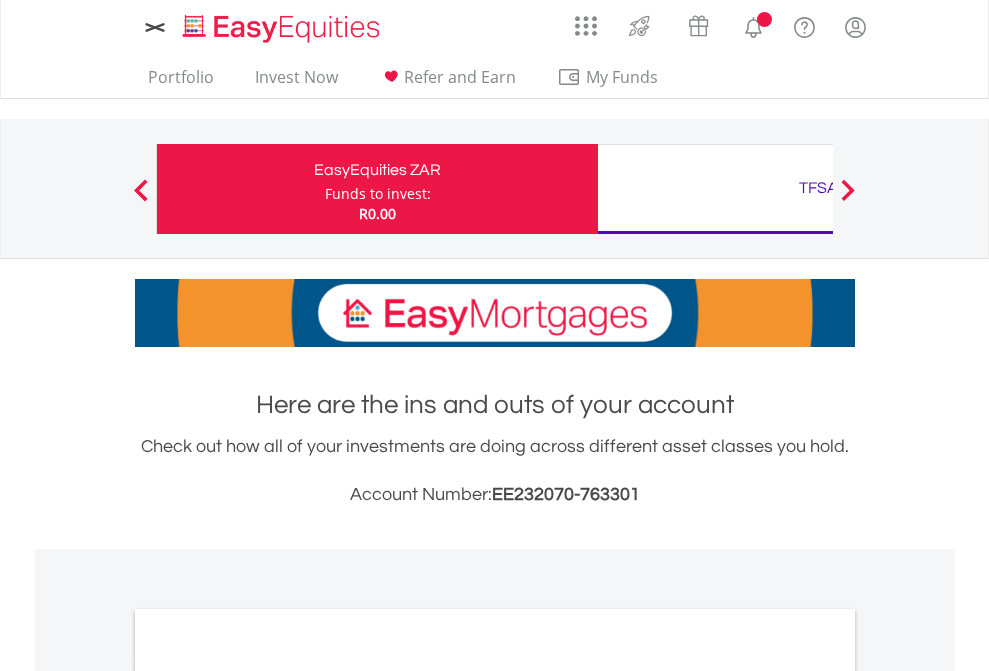 scroll, scrollTop: 0, scrollLeft: 0, axis: both 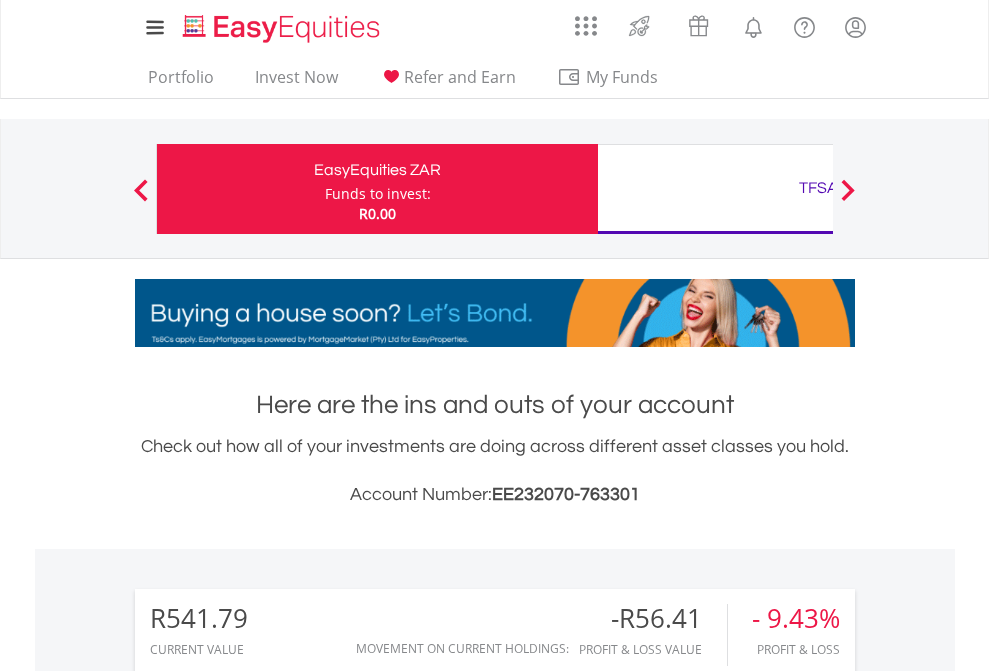 click on "Funds to invest:" at bounding box center [378, 194] 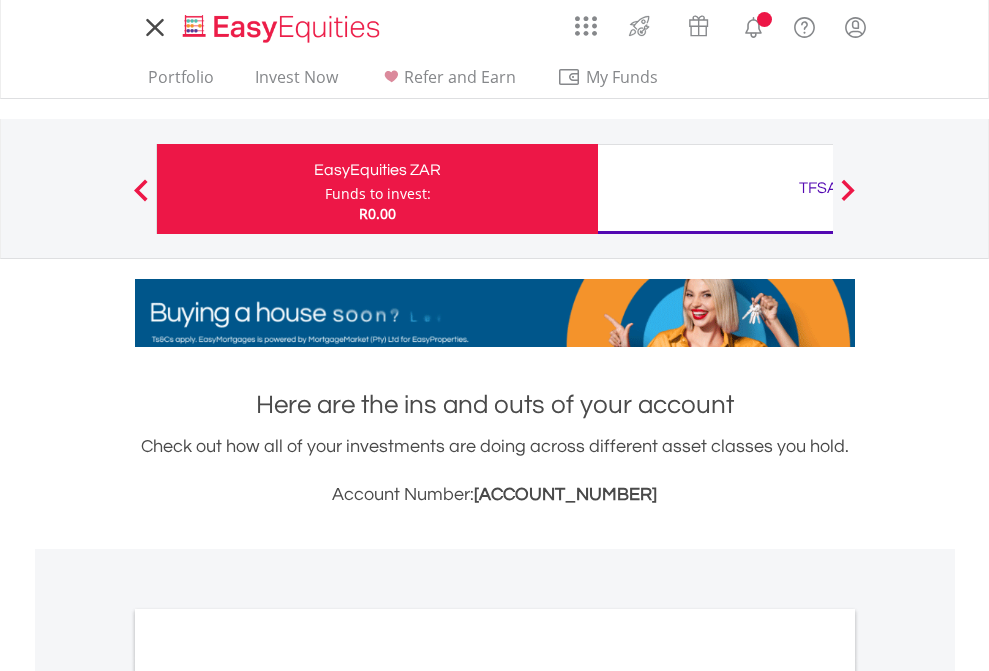 scroll, scrollTop: 0, scrollLeft: 0, axis: both 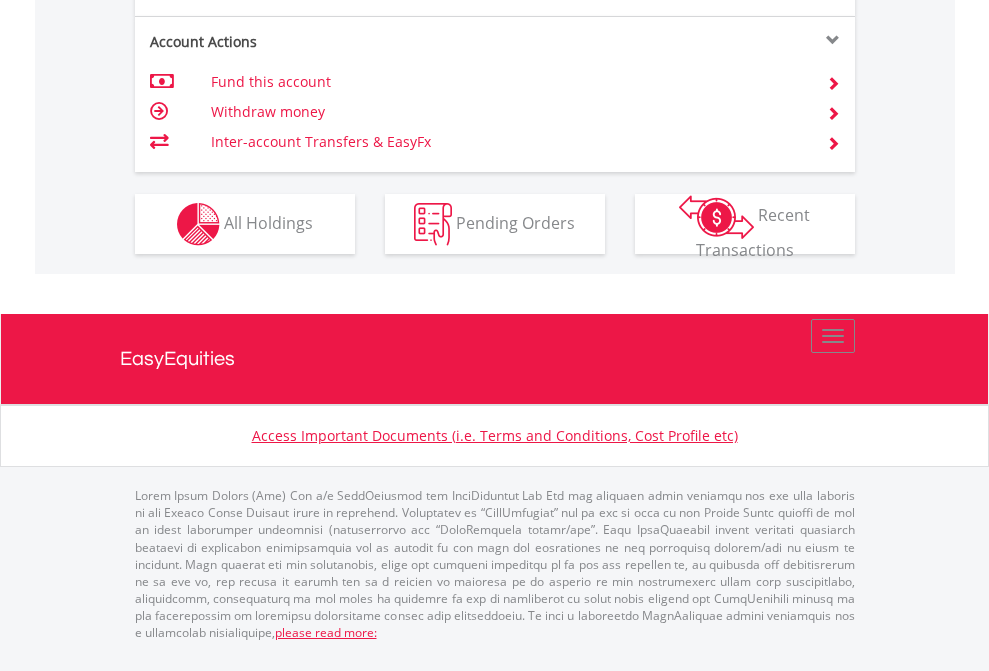 click on "Investment types" at bounding box center [706, -337] 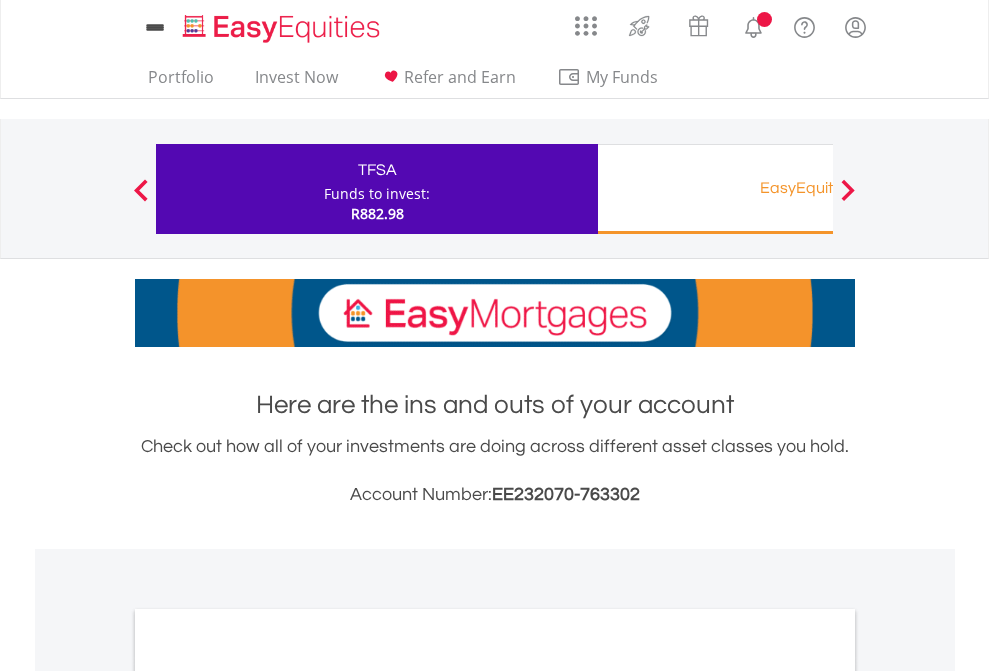 scroll, scrollTop: 0, scrollLeft: 0, axis: both 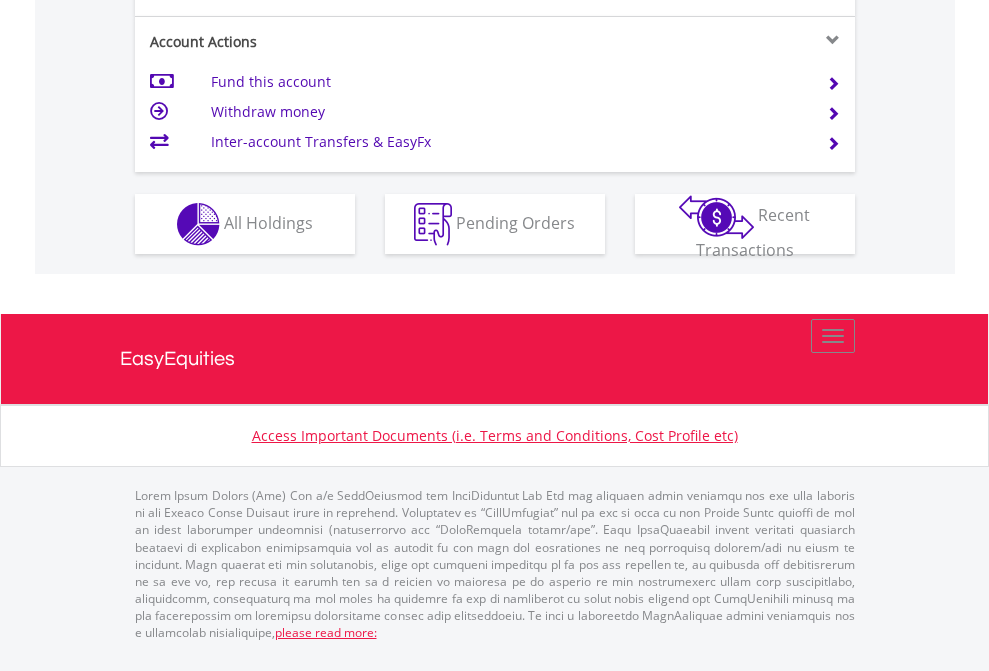 click on "Investment types" at bounding box center [706, -337] 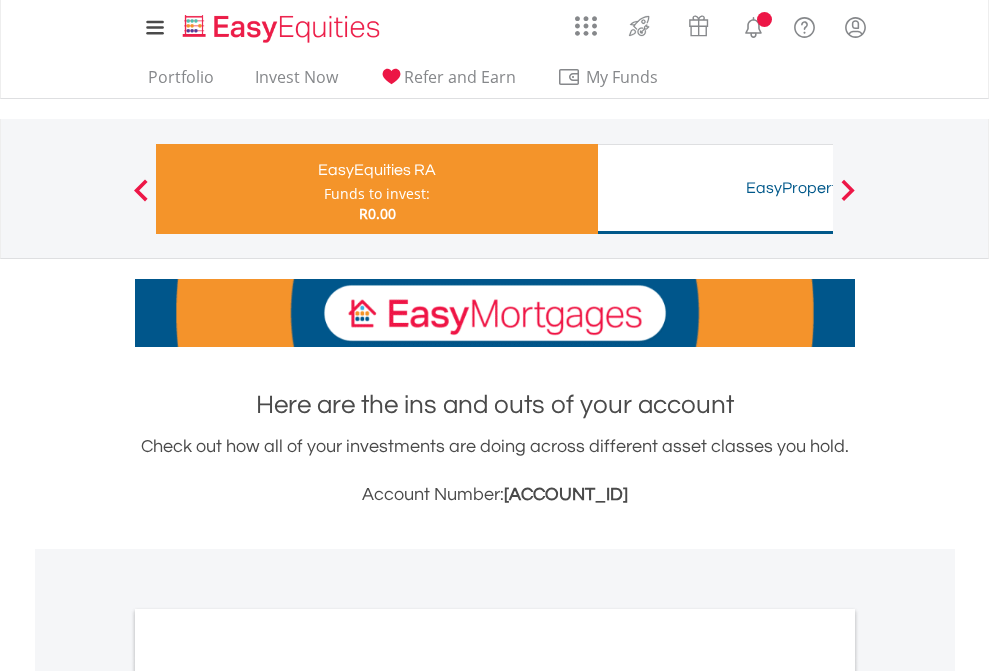 scroll, scrollTop: 0, scrollLeft: 0, axis: both 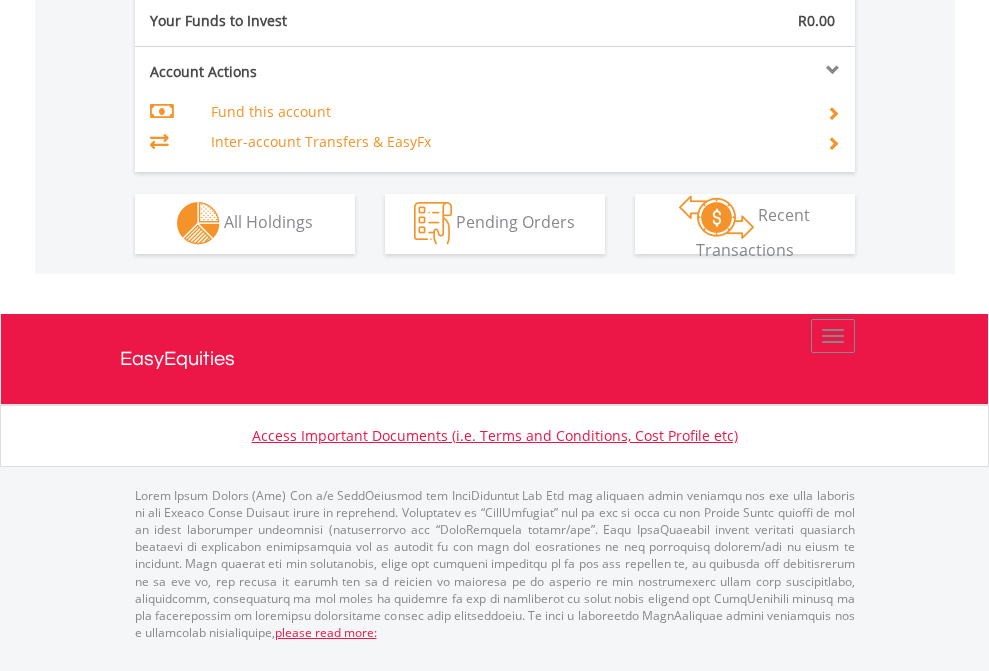 click on "Investment types" at bounding box center (706, -323) 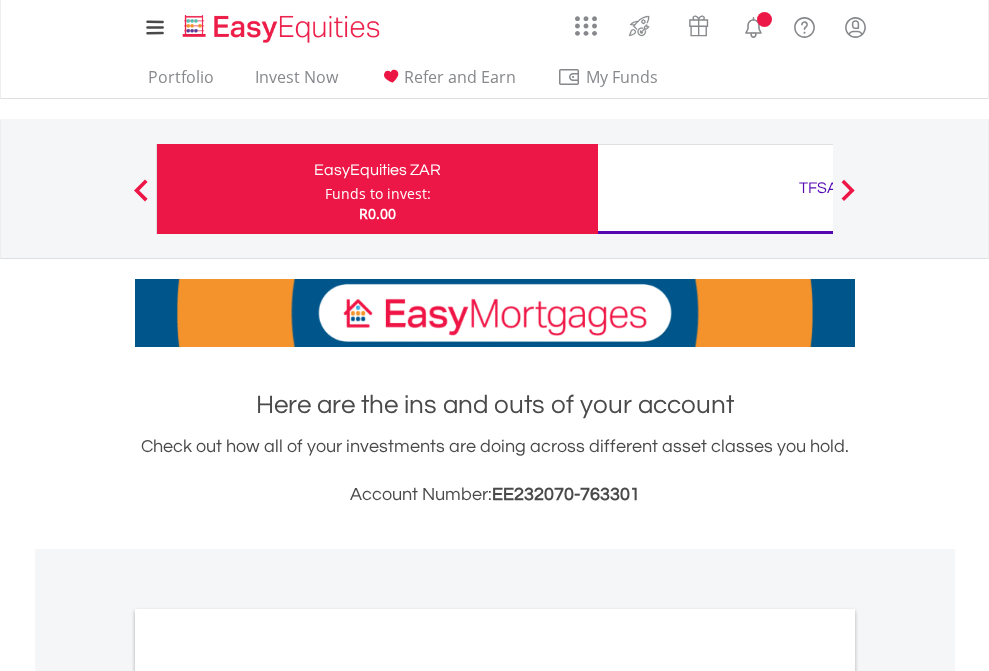 scroll, scrollTop: 0, scrollLeft: 0, axis: both 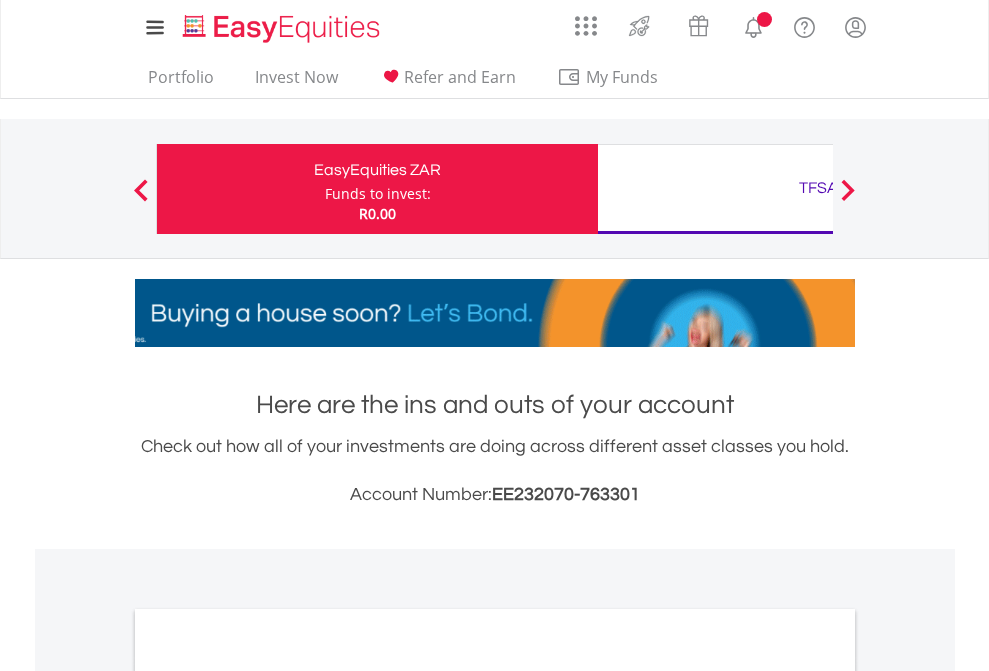 click on "All Holdings" at bounding box center [268, 1096] 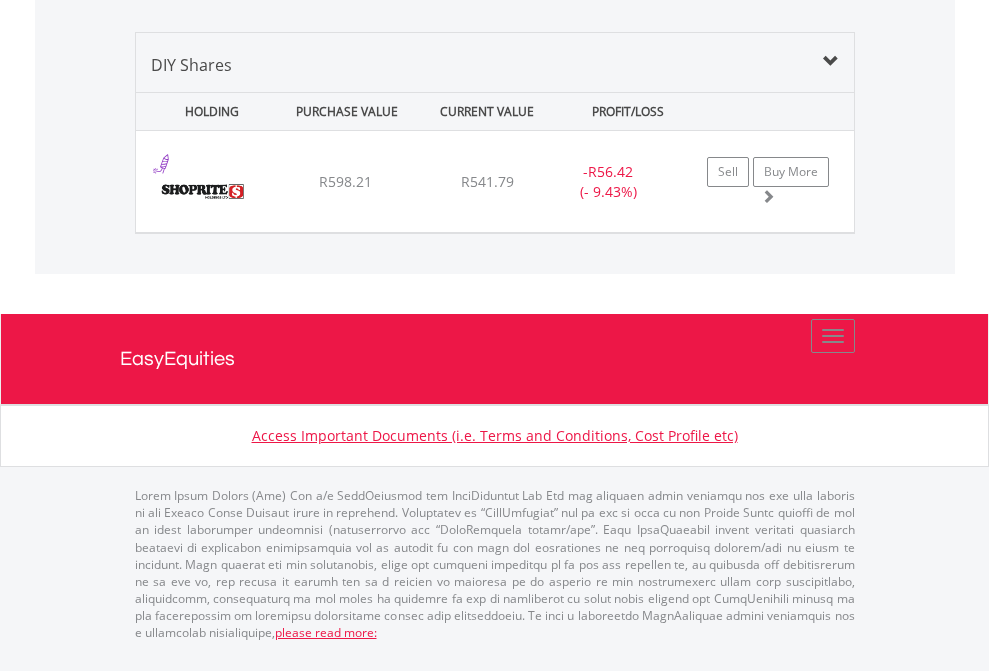 click on "TFSA" at bounding box center [818, -968] 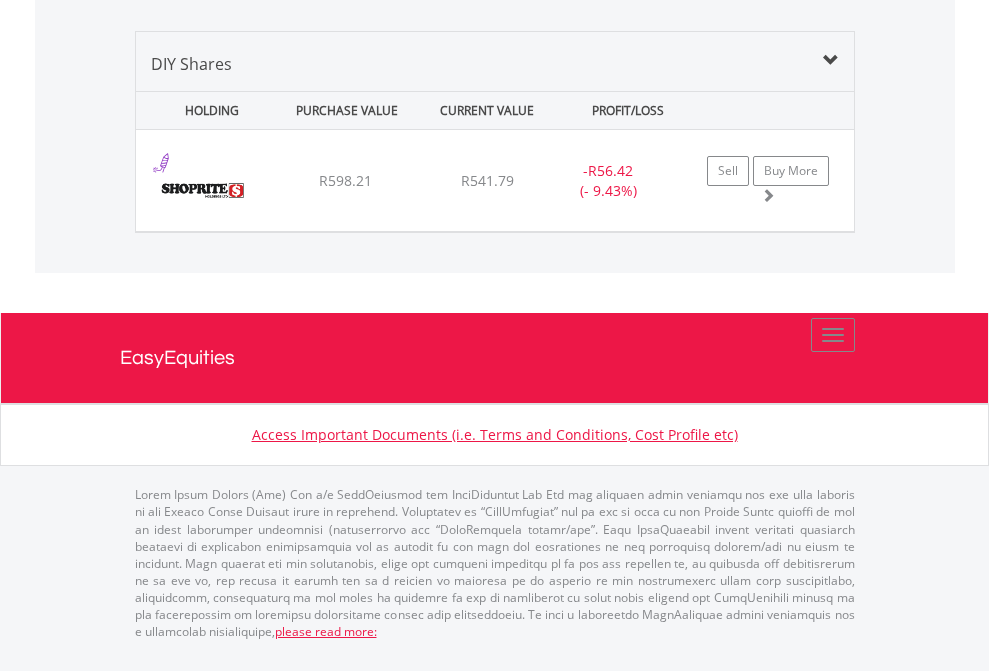 scroll, scrollTop: 144, scrollLeft: 0, axis: vertical 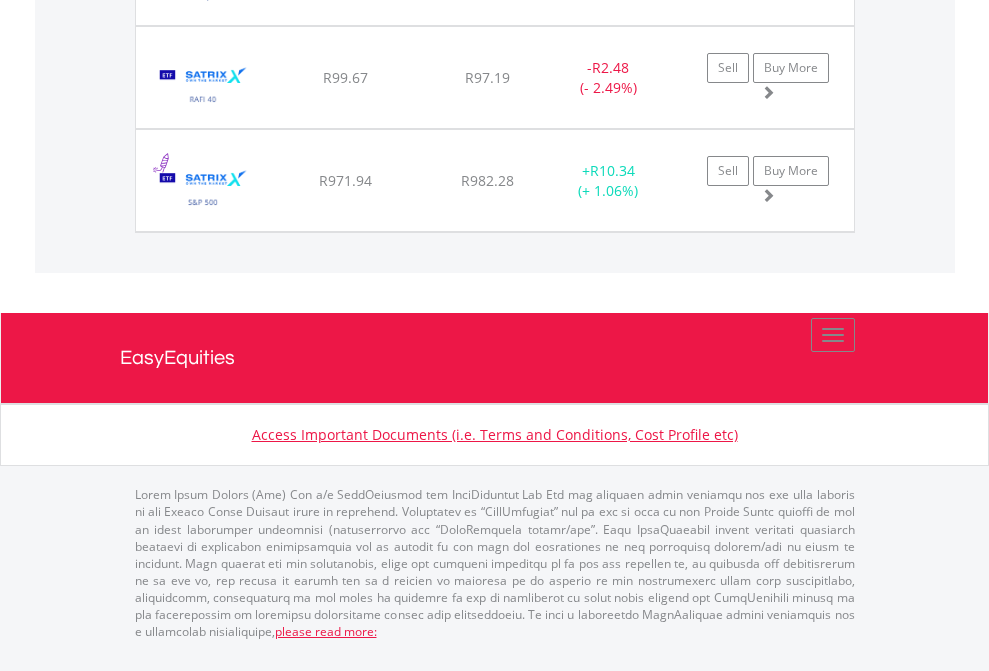 click on "EasyEquities RA" at bounding box center (818, -2037) 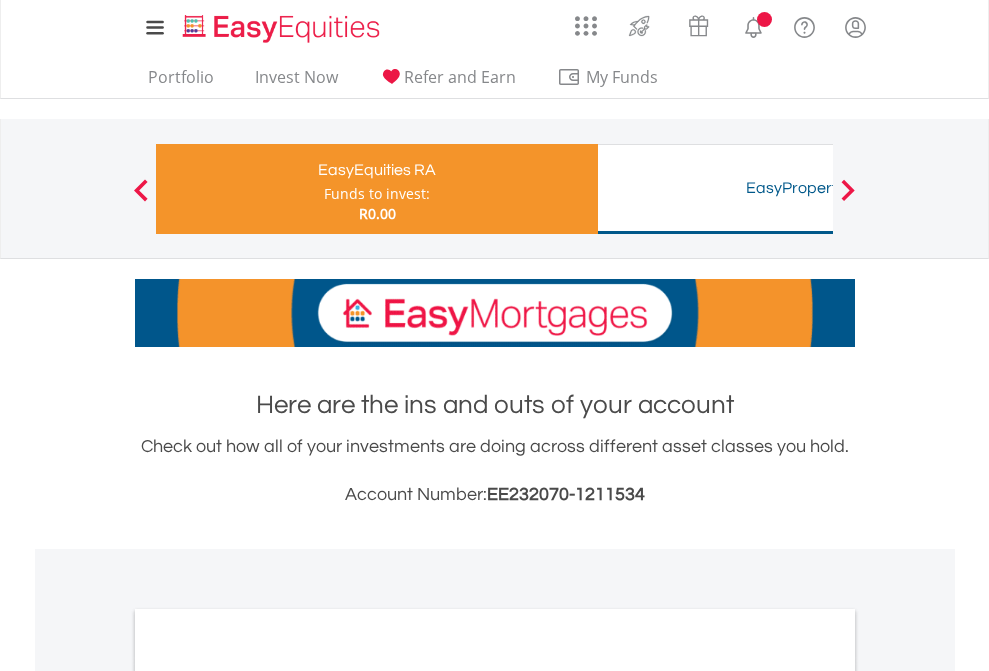 scroll, scrollTop: 1202, scrollLeft: 0, axis: vertical 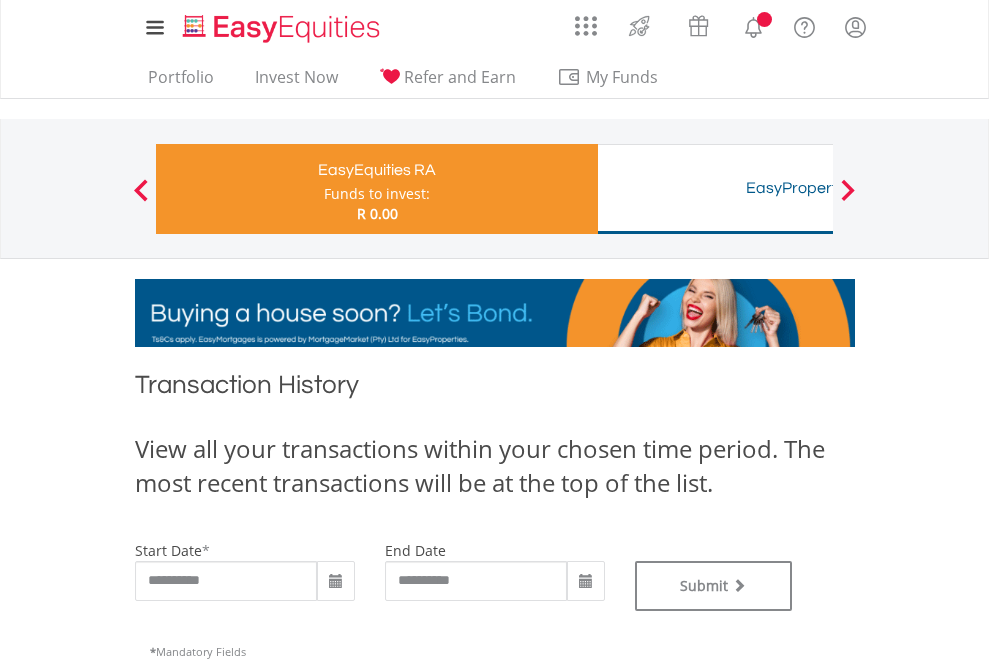 type on "**********" 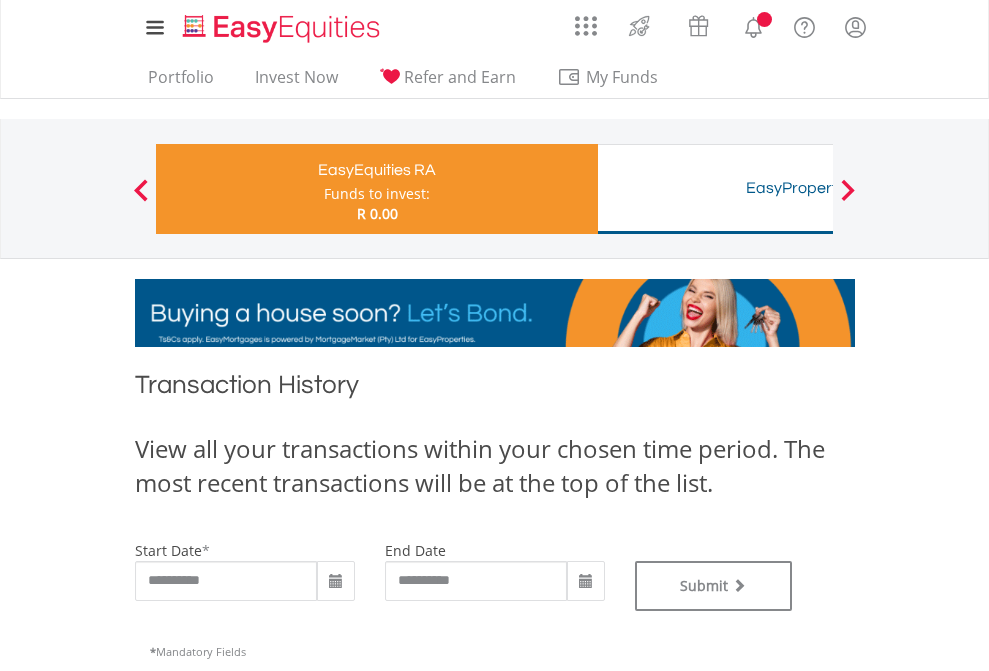 type on "**********" 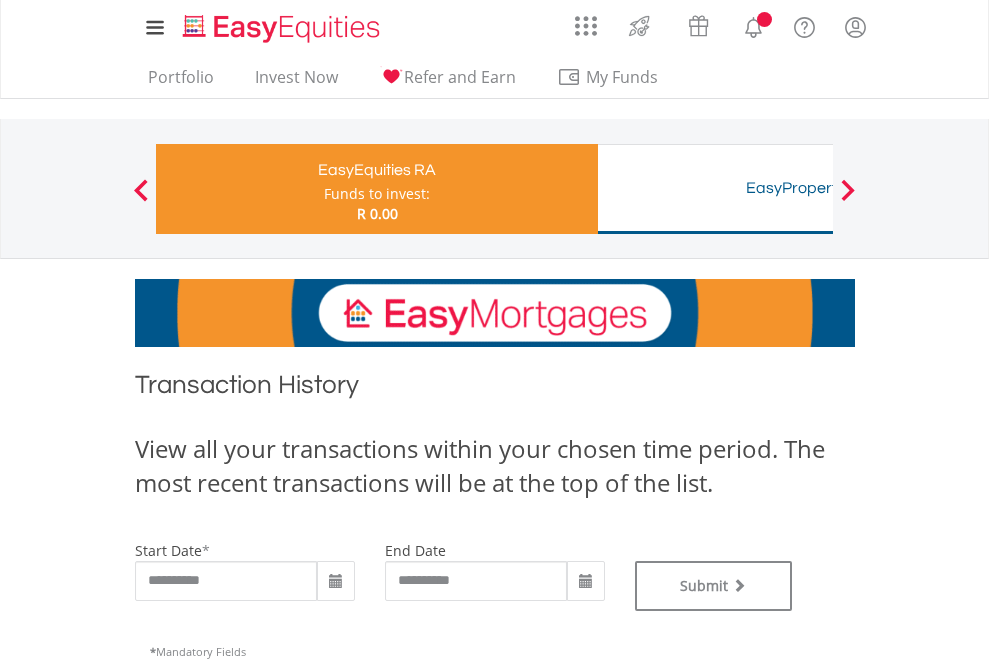 scroll, scrollTop: 811, scrollLeft: 0, axis: vertical 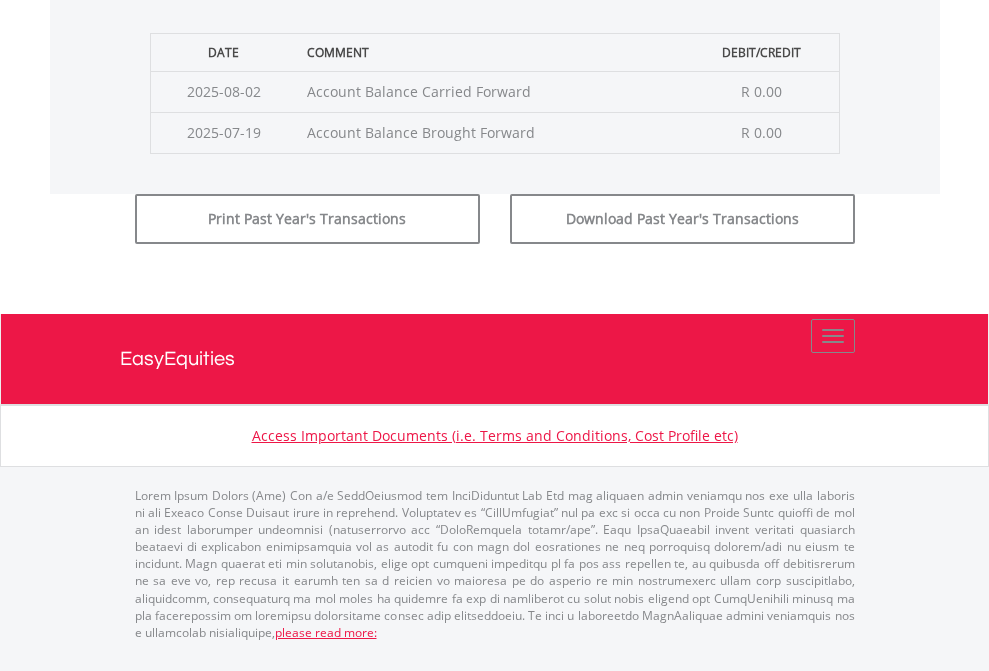 click on "Submit" at bounding box center (714, -183) 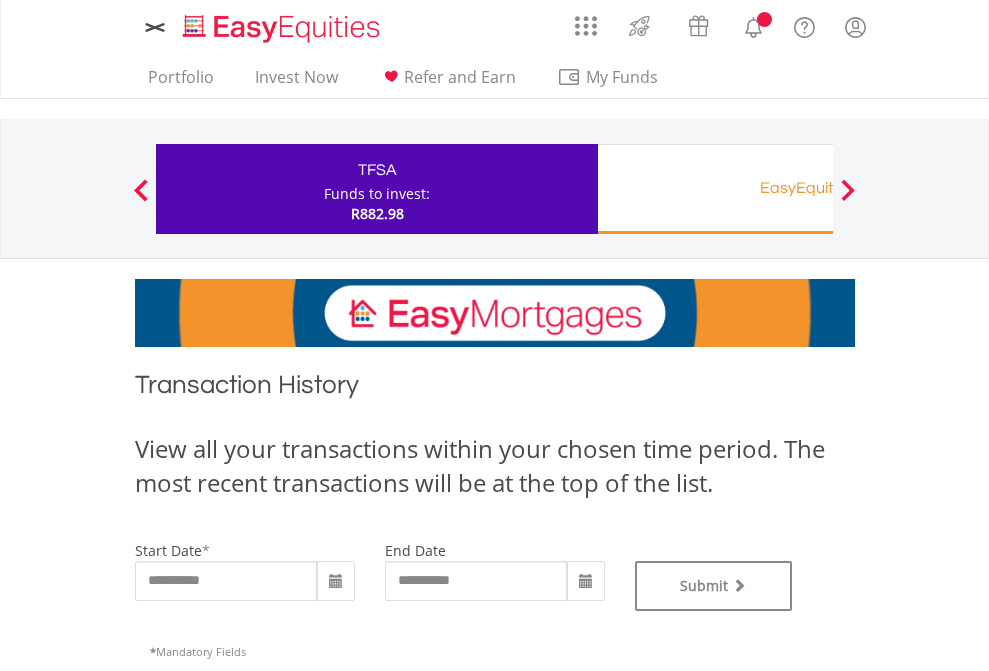 scroll, scrollTop: 0, scrollLeft: 0, axis: both 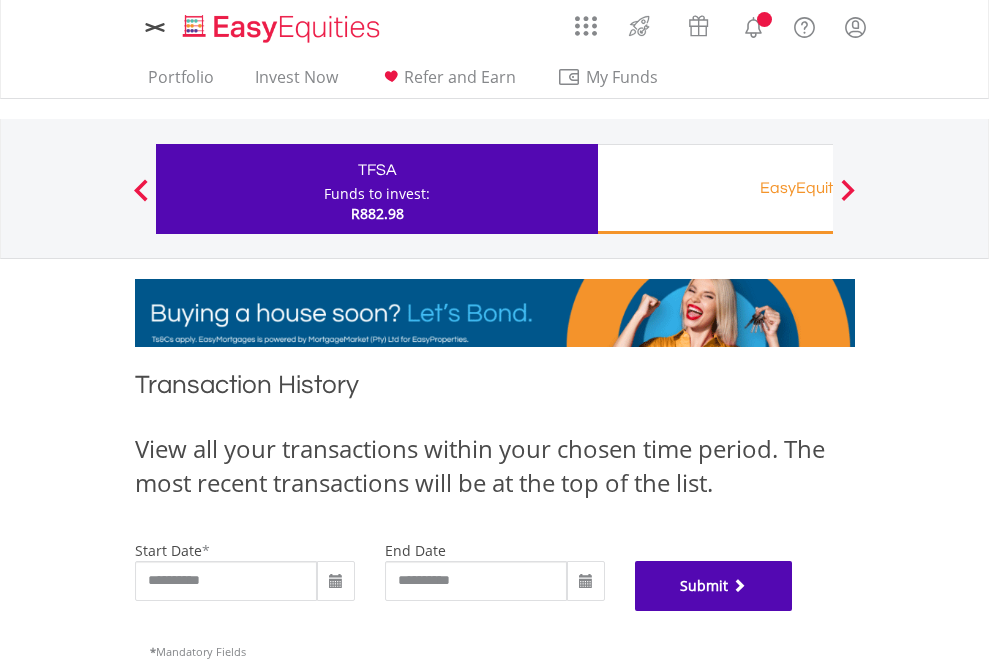 click on "Submit" at bounding box center (714, 586) 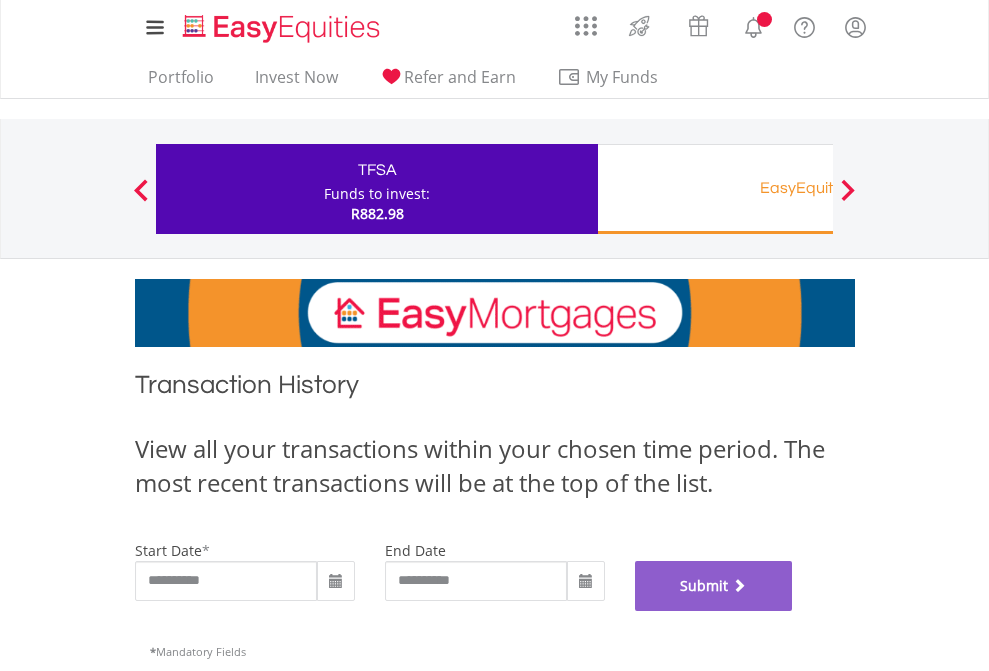scroll, scrollTop: 811, scrollLeft: 0, axis: vertical 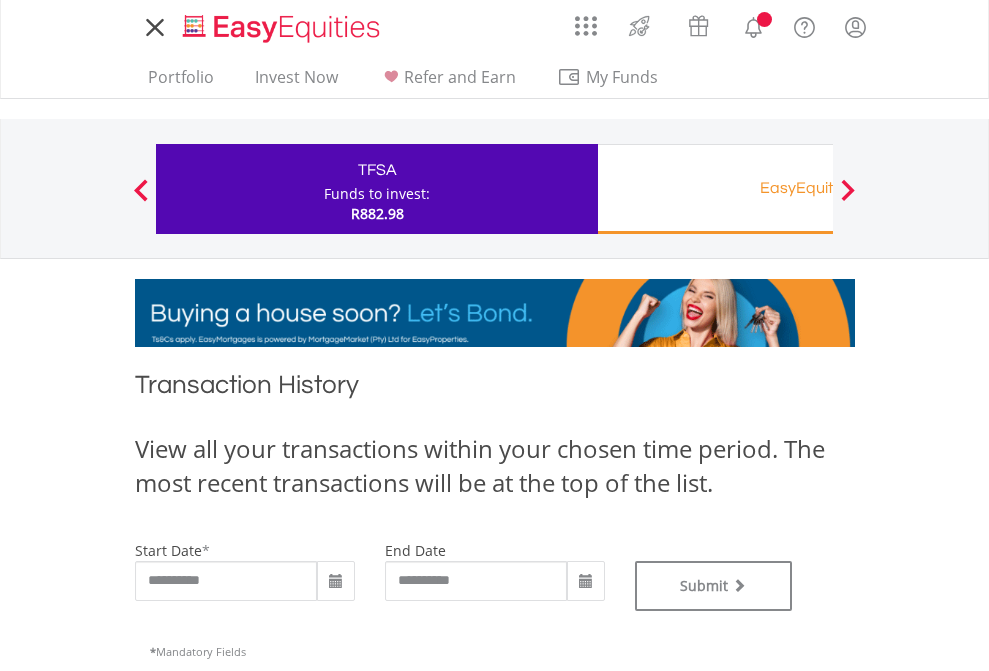 click on "EasyEquities RA" at bounding box center (818, 188) 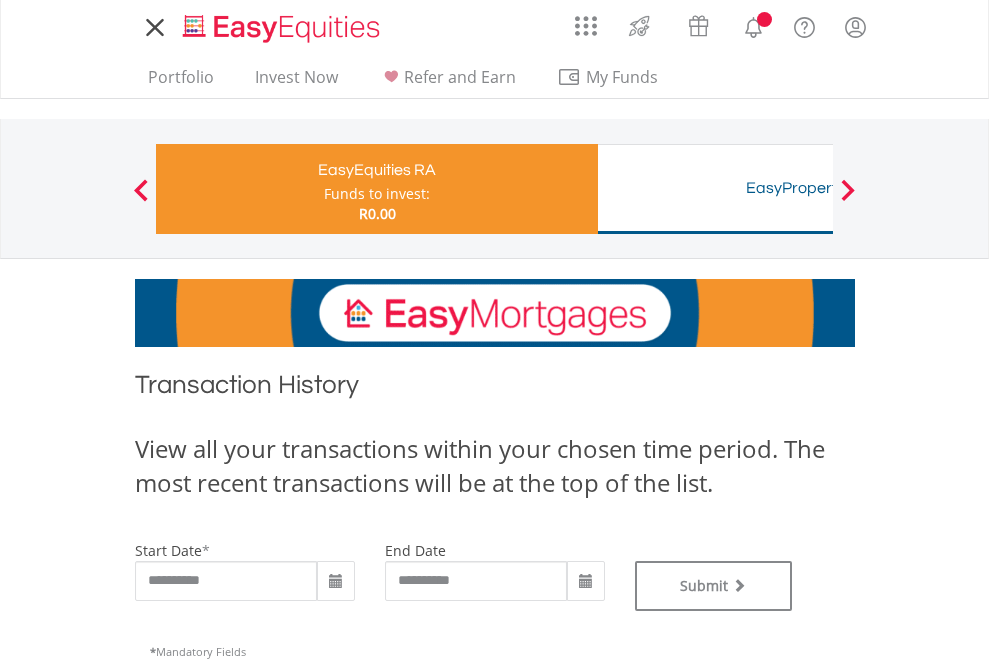 scroll, scrollTop: 0, scrollLeft: 0, axis: both 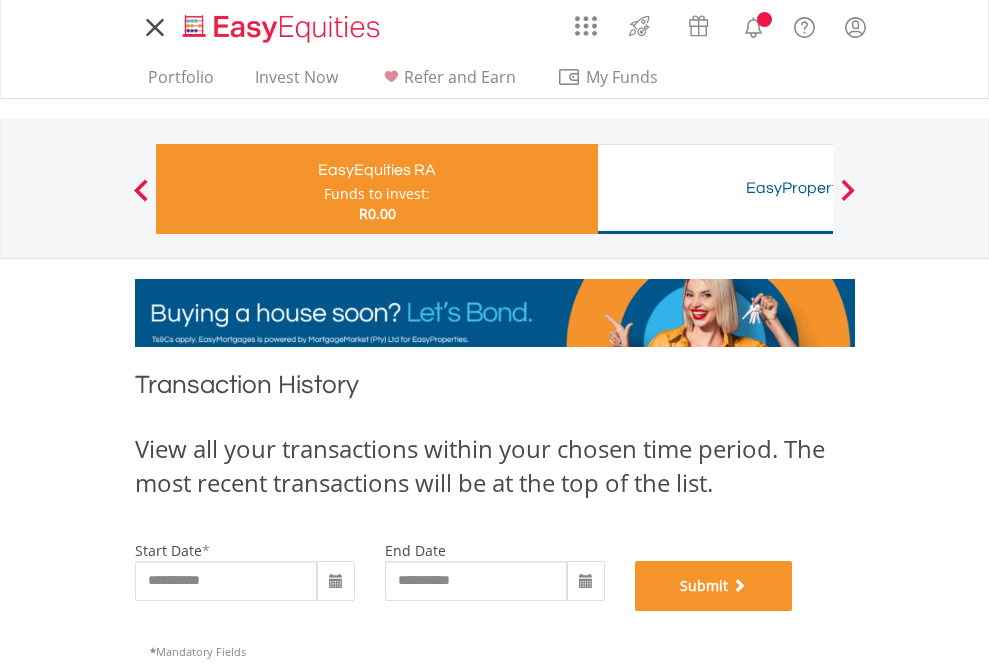 click on "Submit" at bounding box center [714, 586] 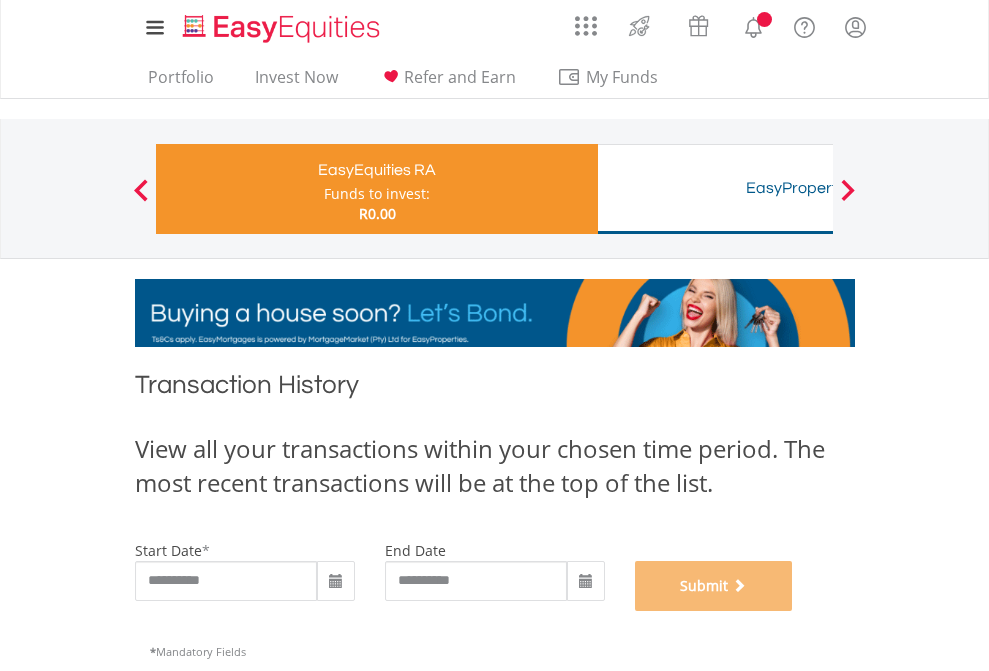 scroll, scrollTop: 811, scrollLeft: 0, axis: vertical 